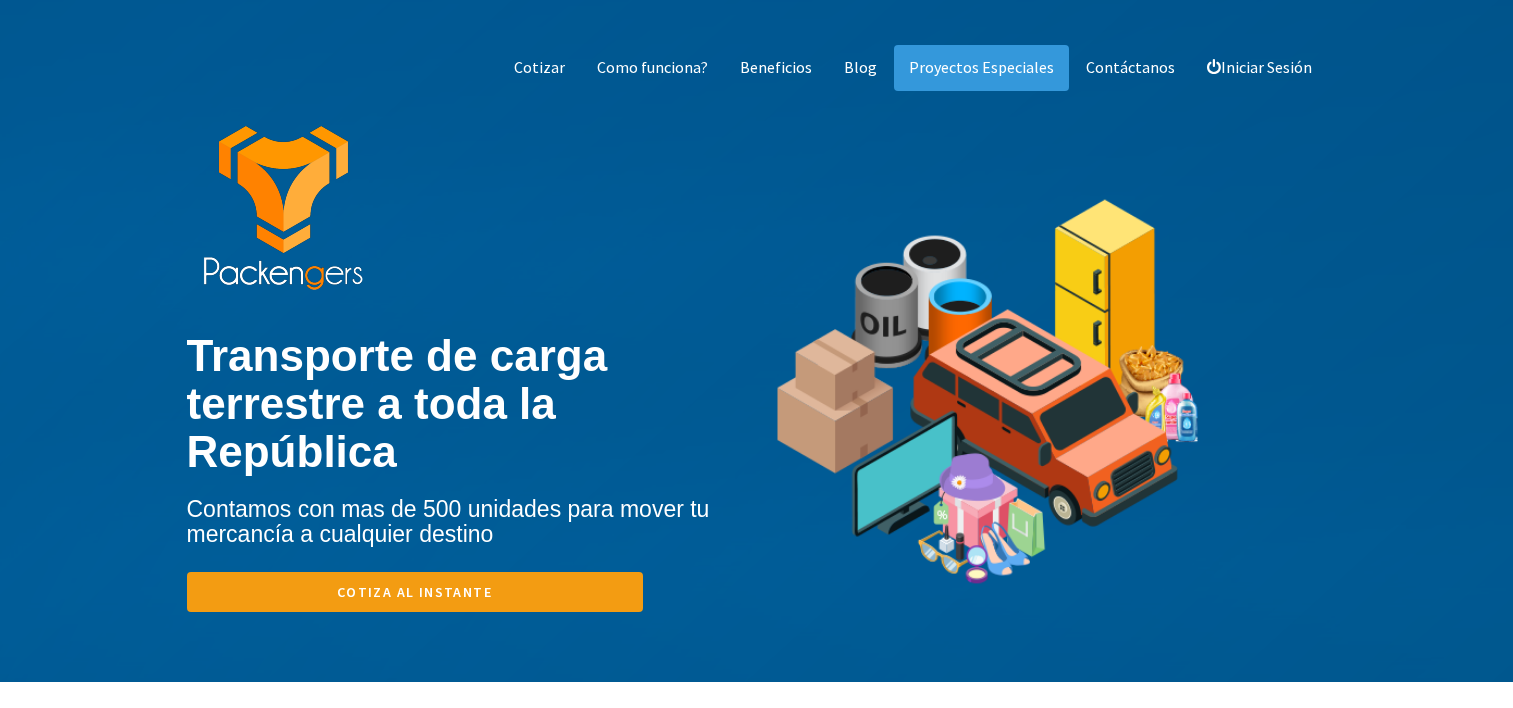 scroll, scrollTop: 0, scrollLeft: 0, axis: both 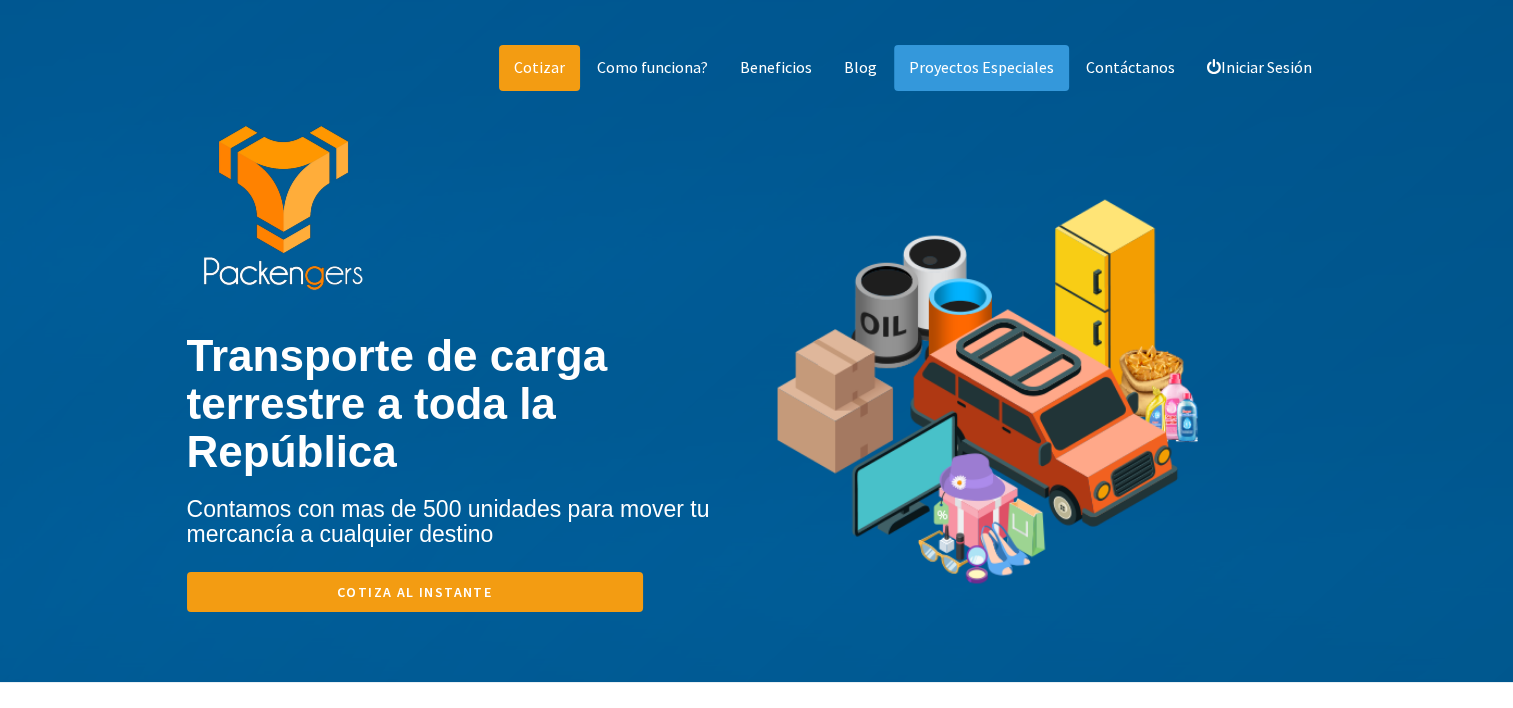 click on "Cotizar" at bounding box center [539, 68] 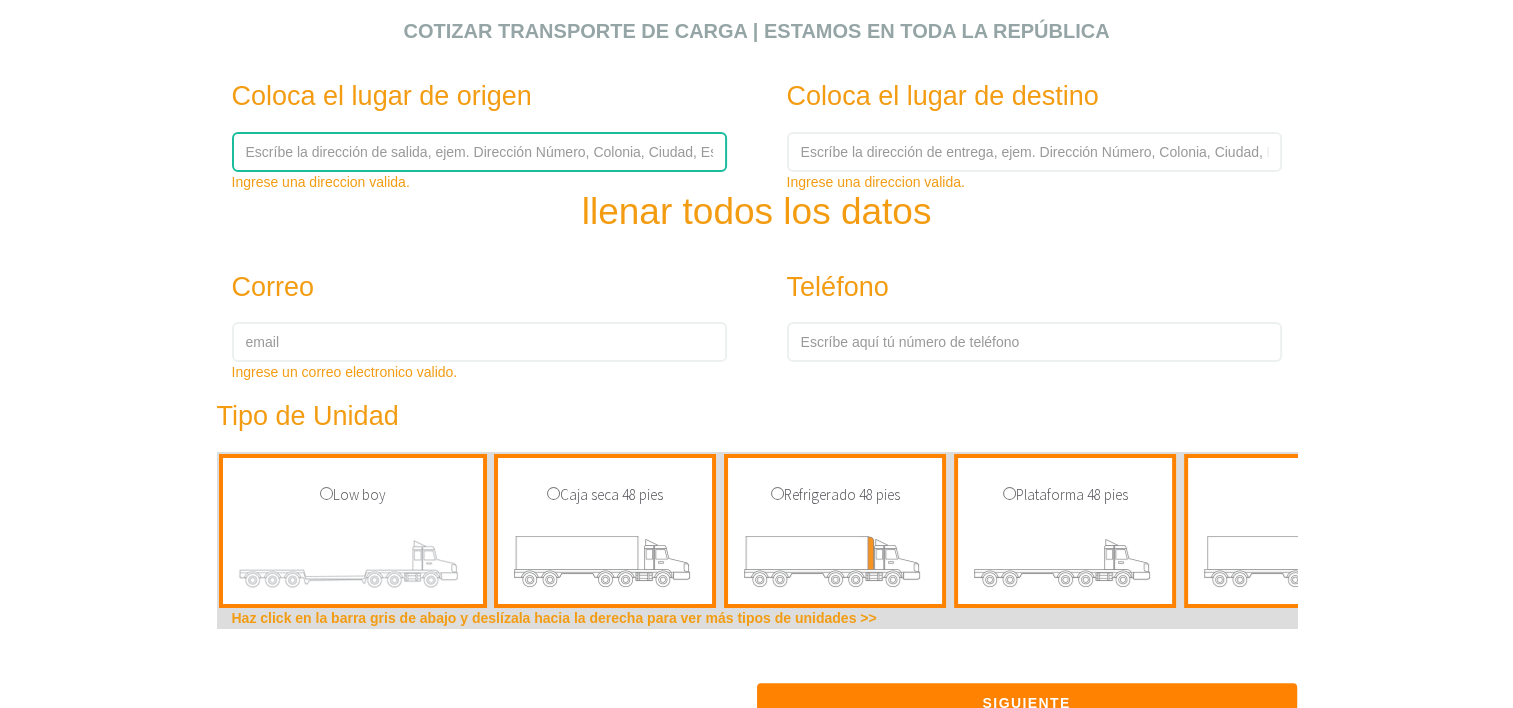 click at bounding box center [479, 152] 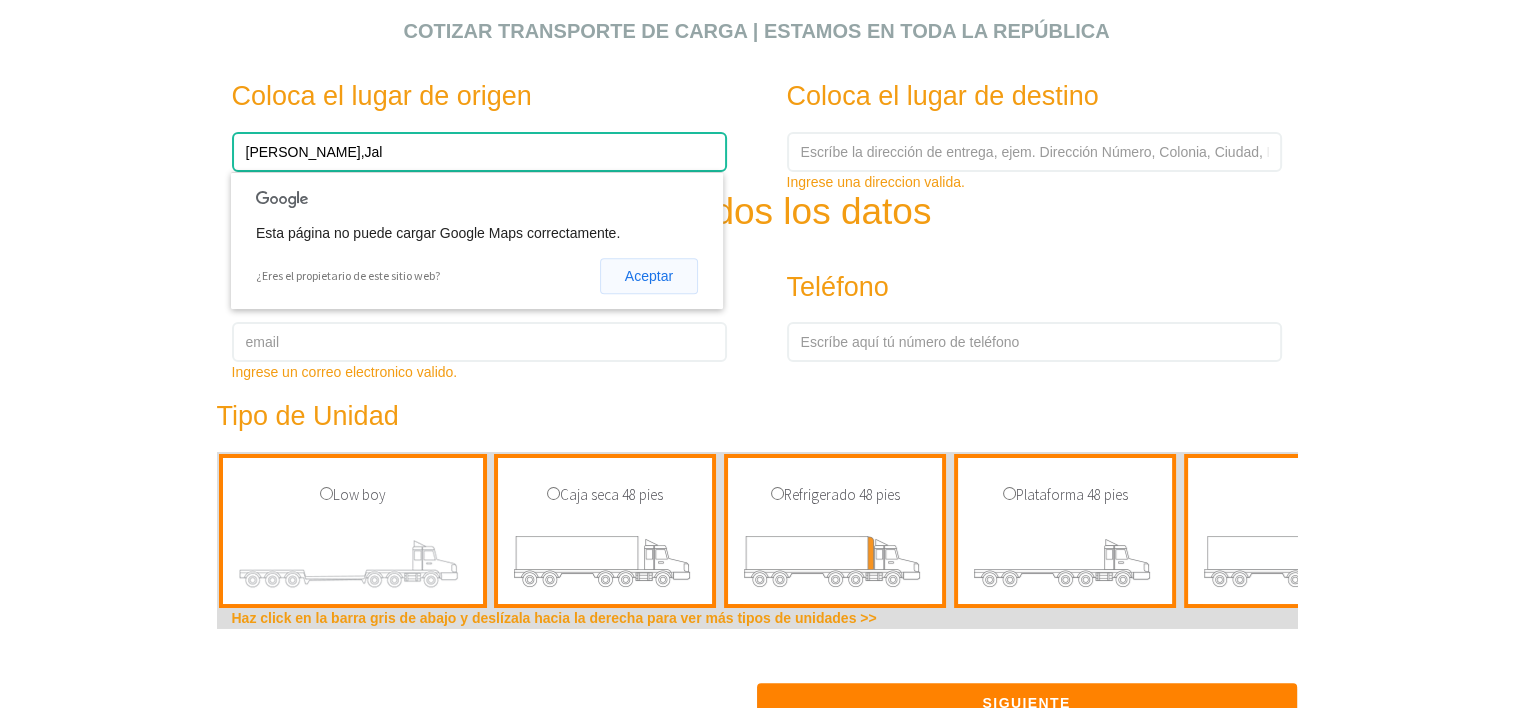 type on "[PERSON_NAME],Jal" 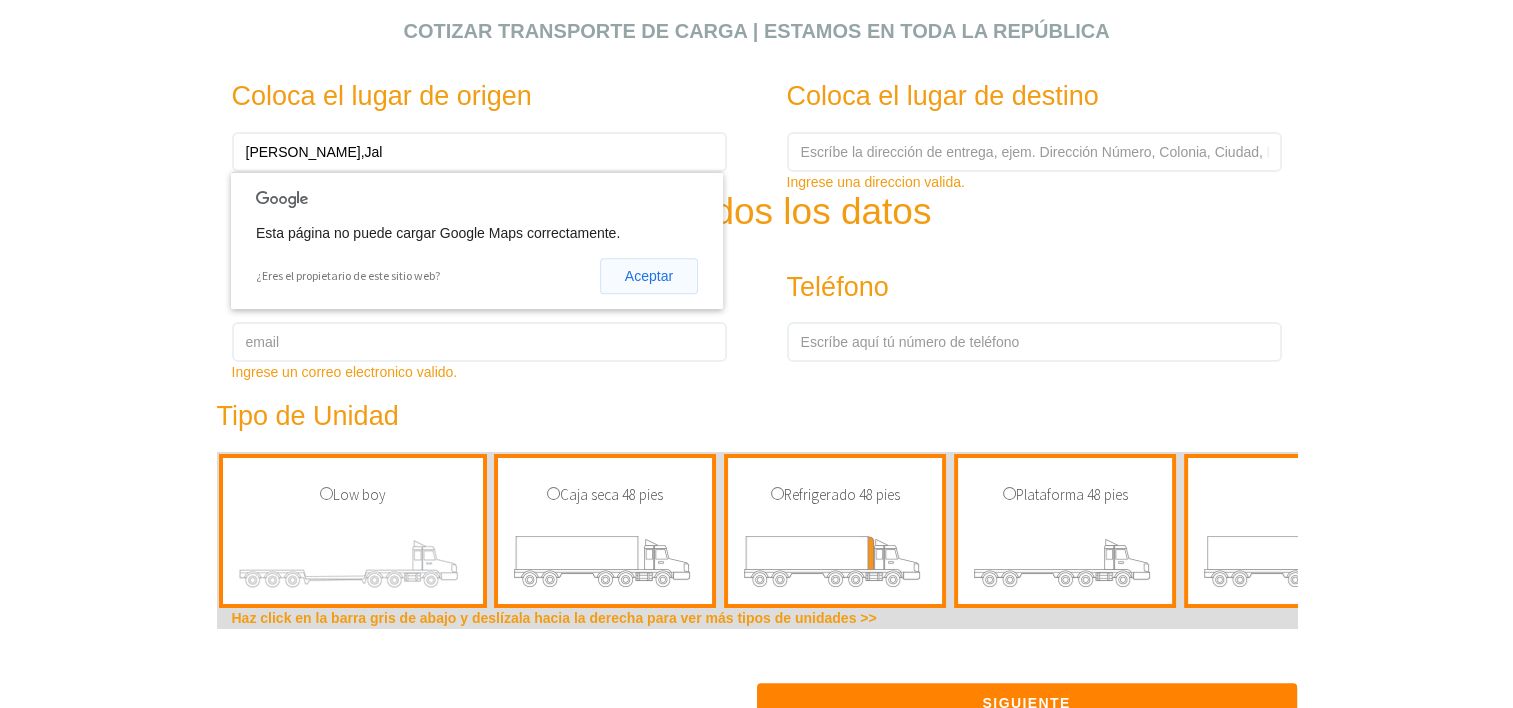 click on "Aceptar" at bounding box center [649, 276] 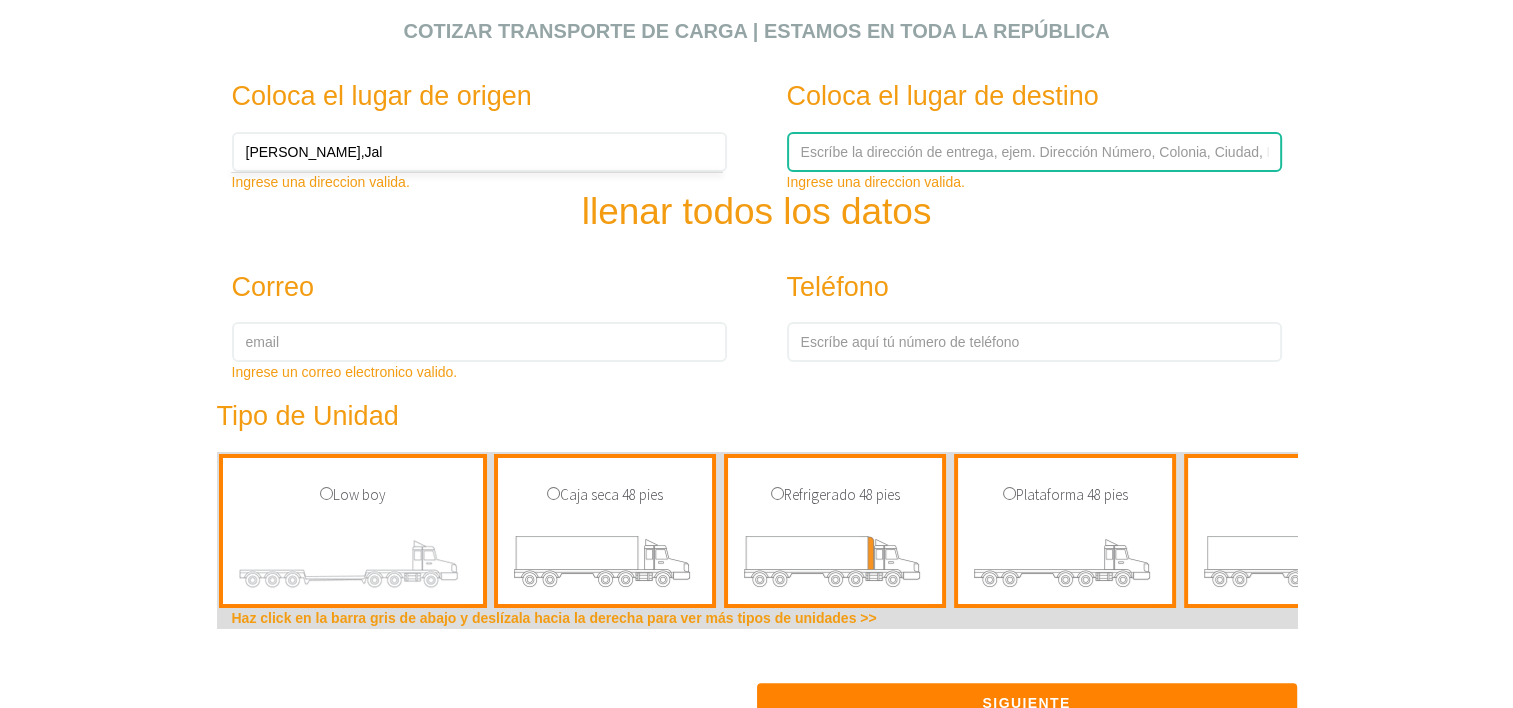 click at bounding box center [1034, 152] 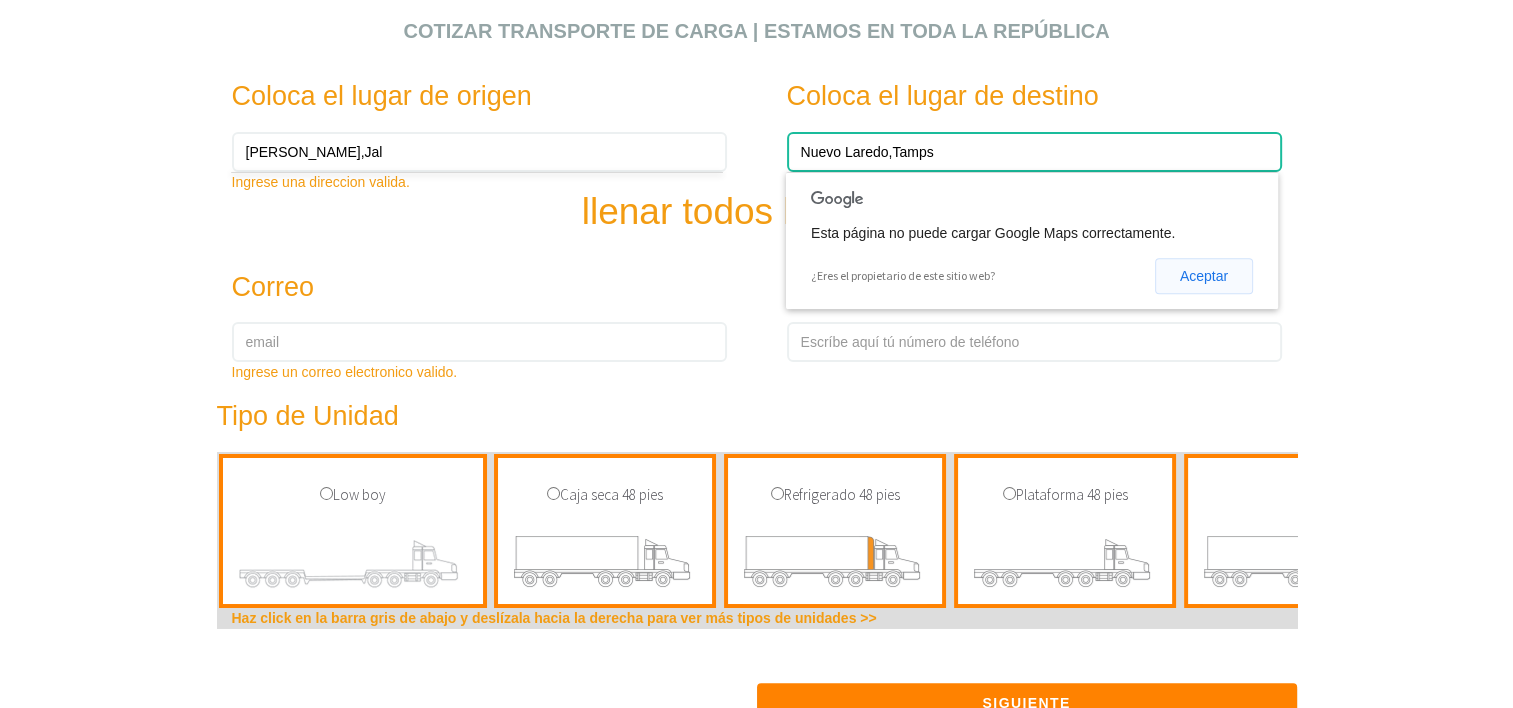 type on "Nuevo Laredo,Tamps" 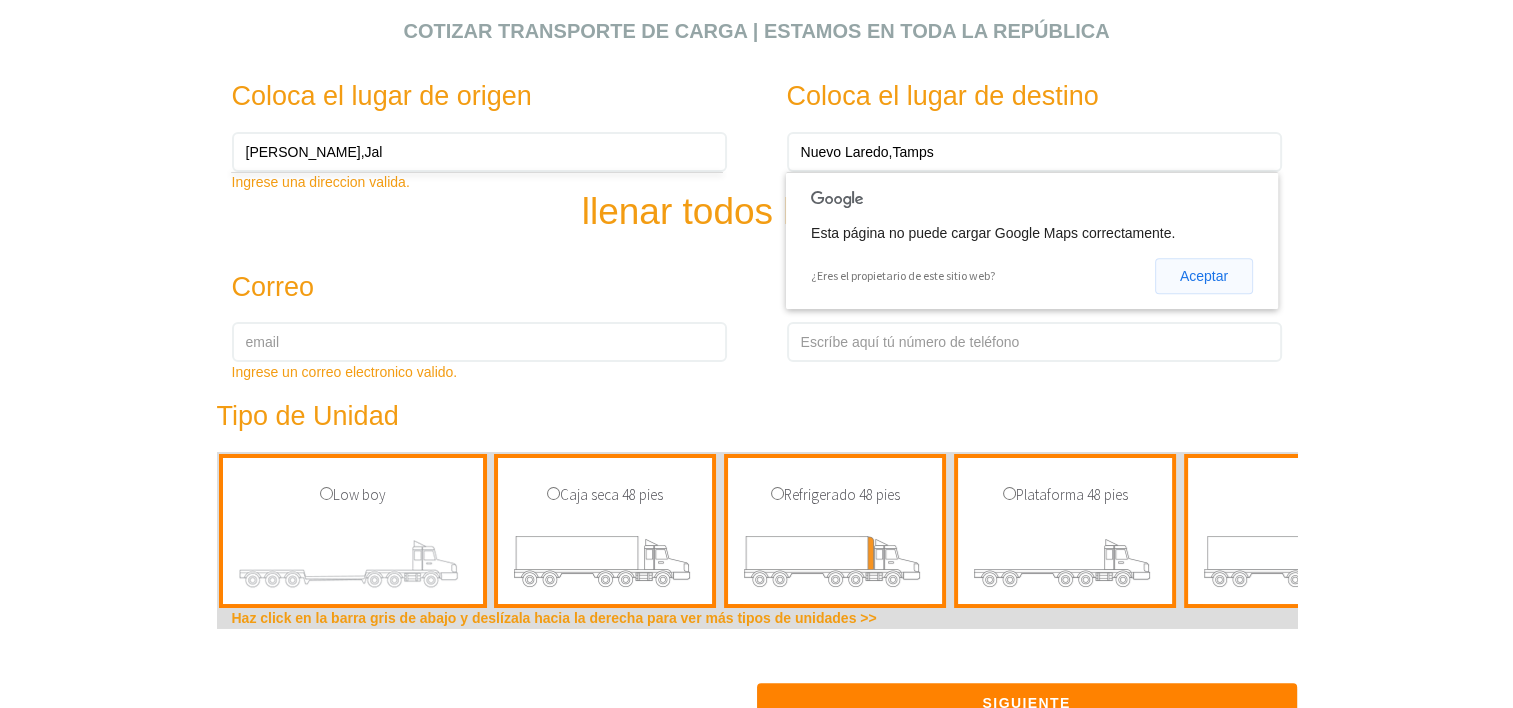 click on "Aceptar" at bounding box center [1204, 276] 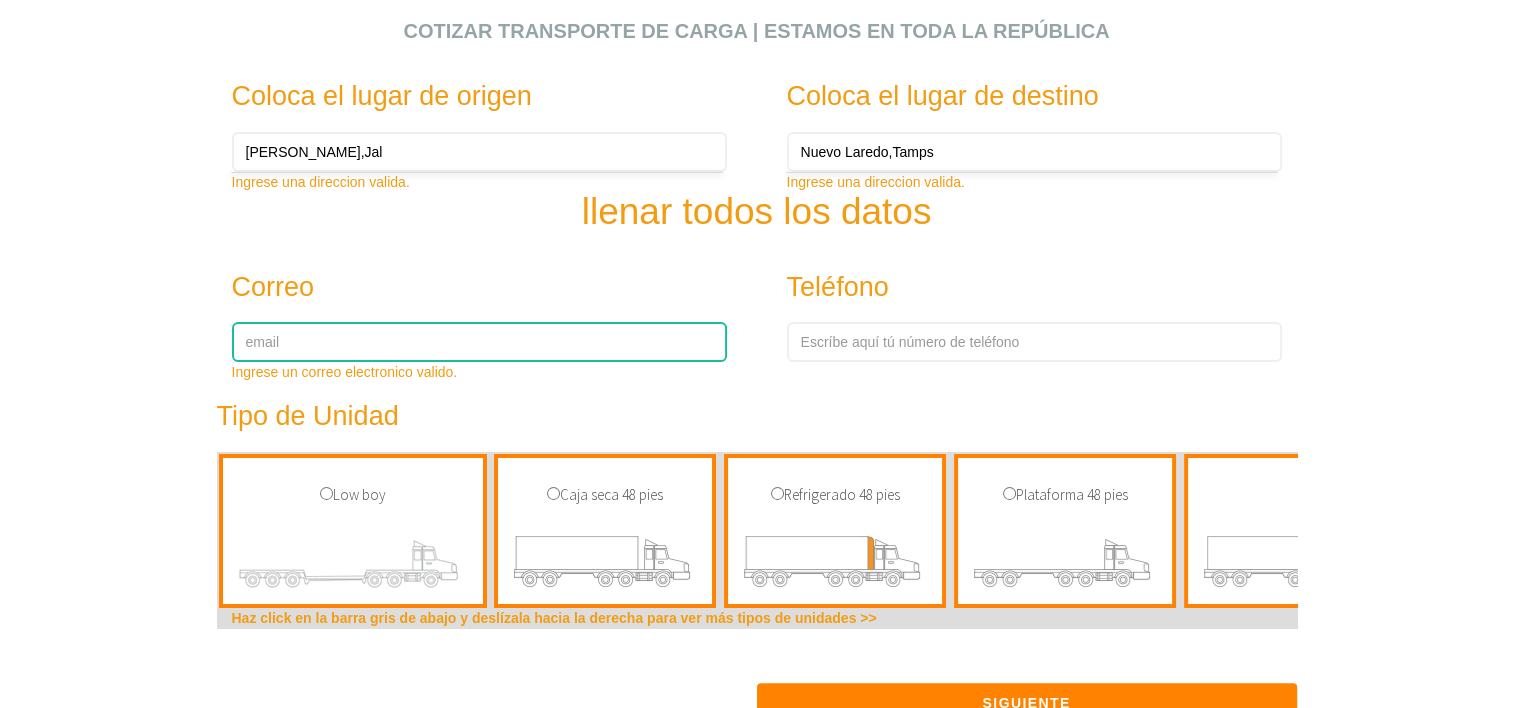 click at bounding box center [479, 342] 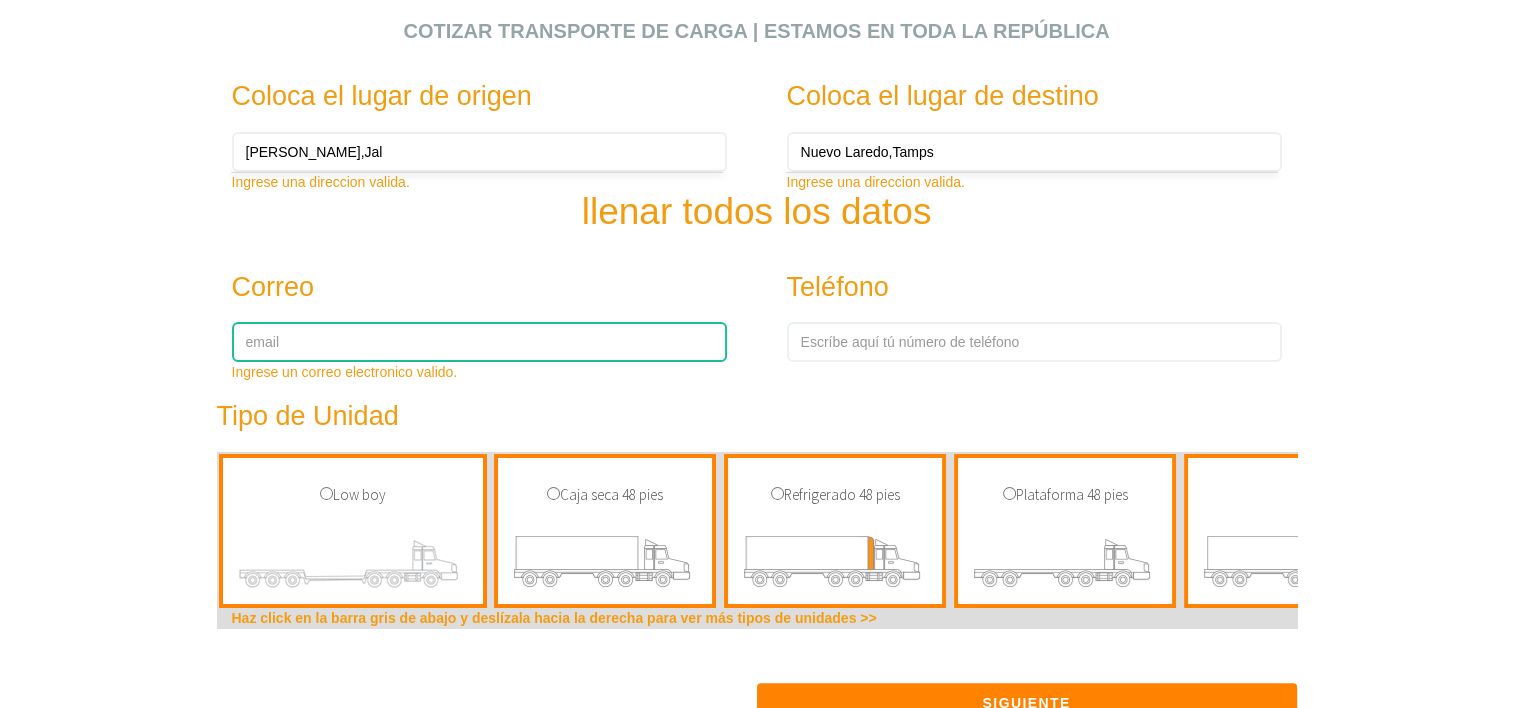 type on "[EMAIL_ADDRESS][DOMAIN_NAME]" 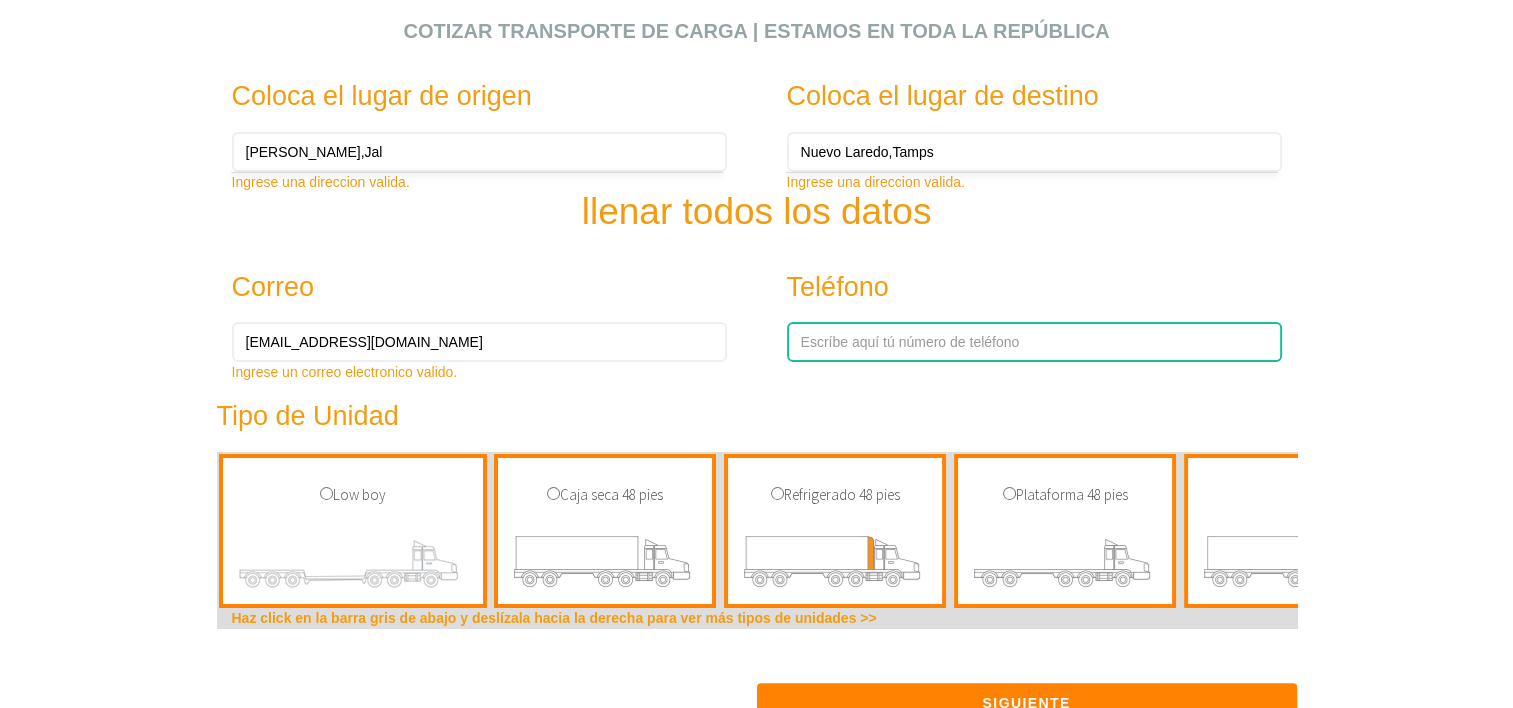 click at bounding box center [1034, 342] 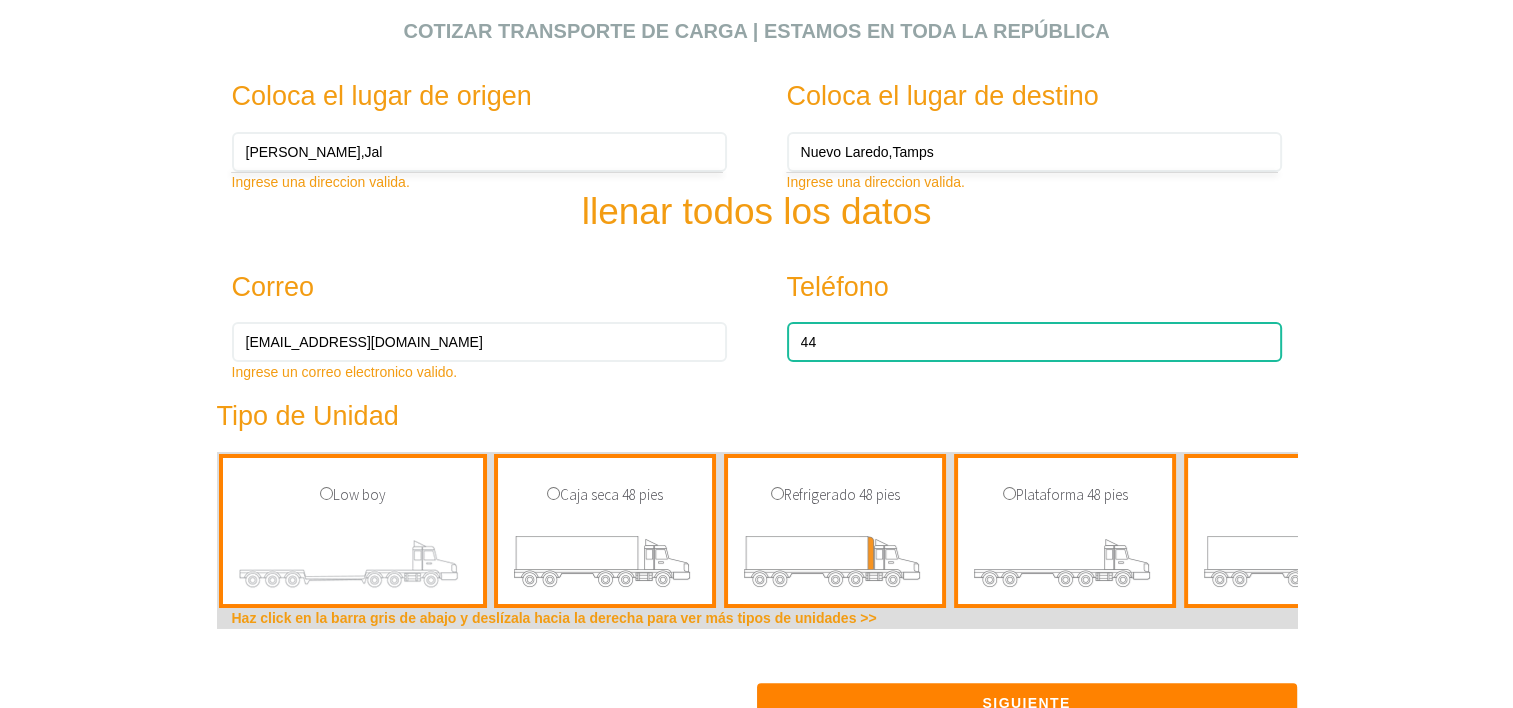 type on "4445222375" 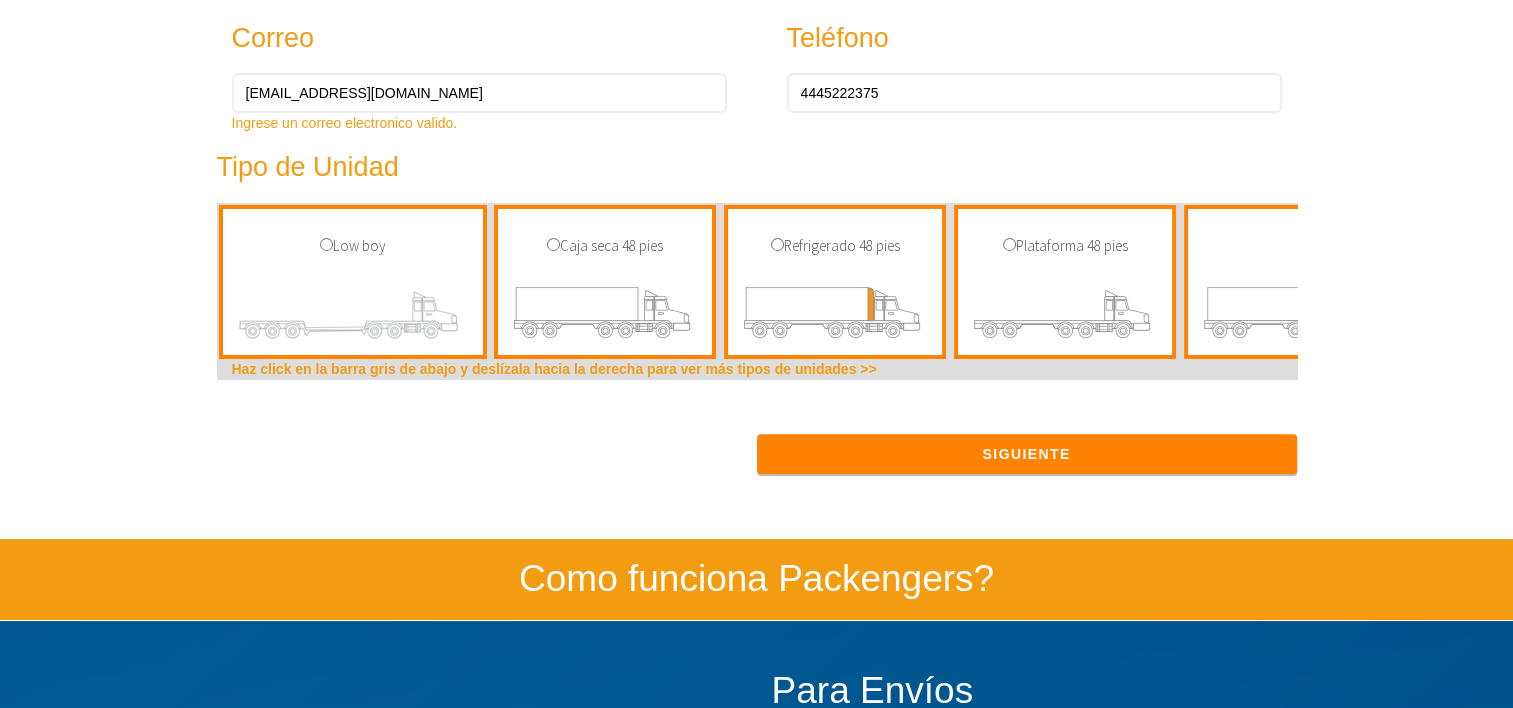 scroll, scrollTop: 965, scrollLeft: 0, axis: vertical 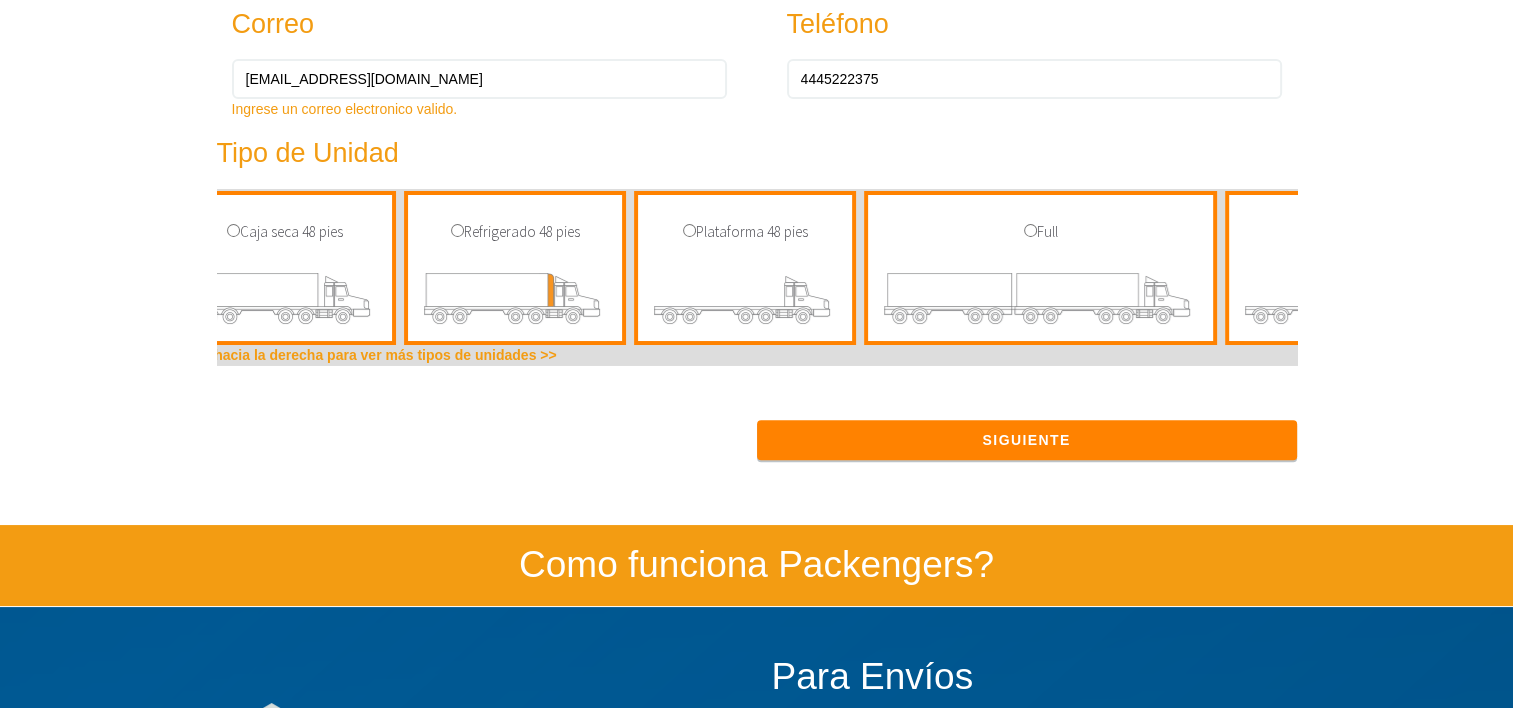 click at bounding box center (1040, 302) 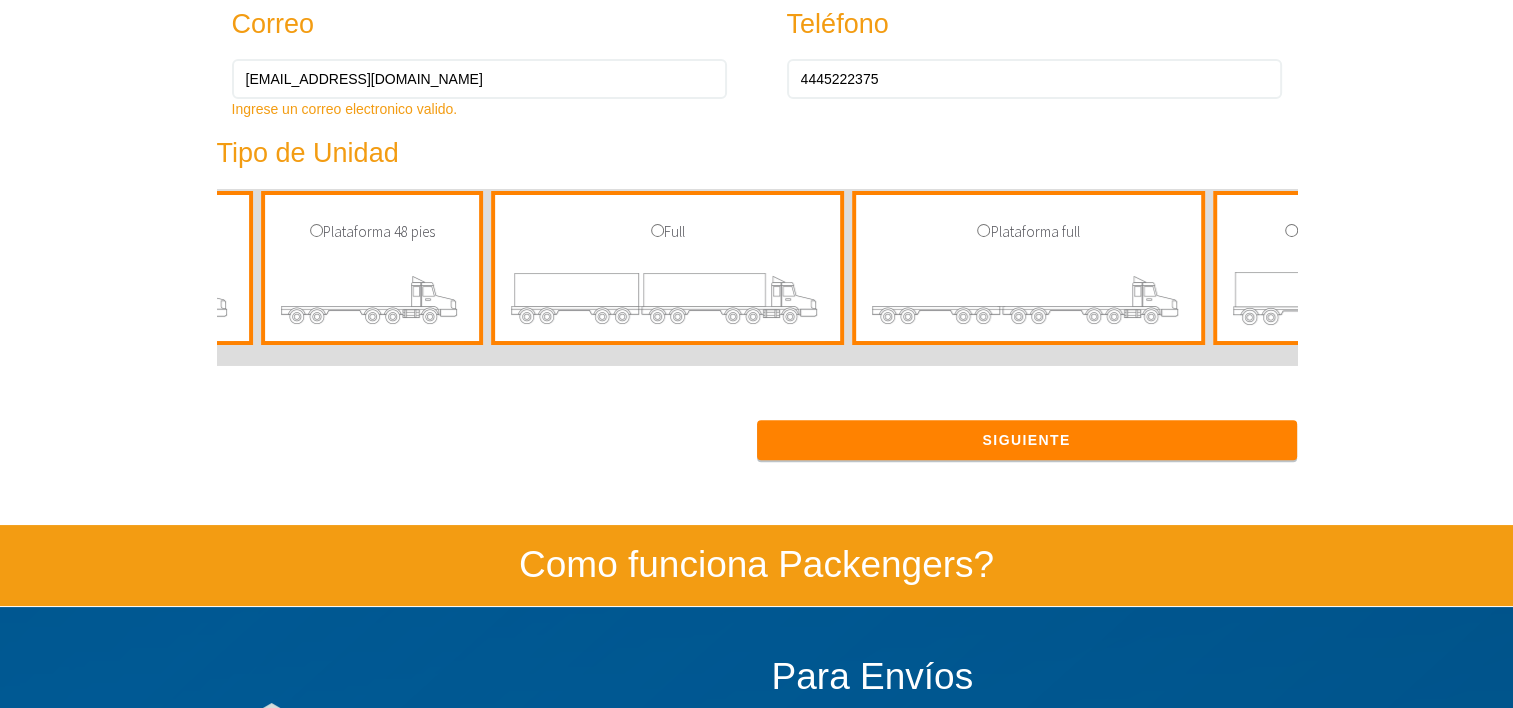 scroll, scrollTop: 0, scrollLeft: 708, axis: horizontal 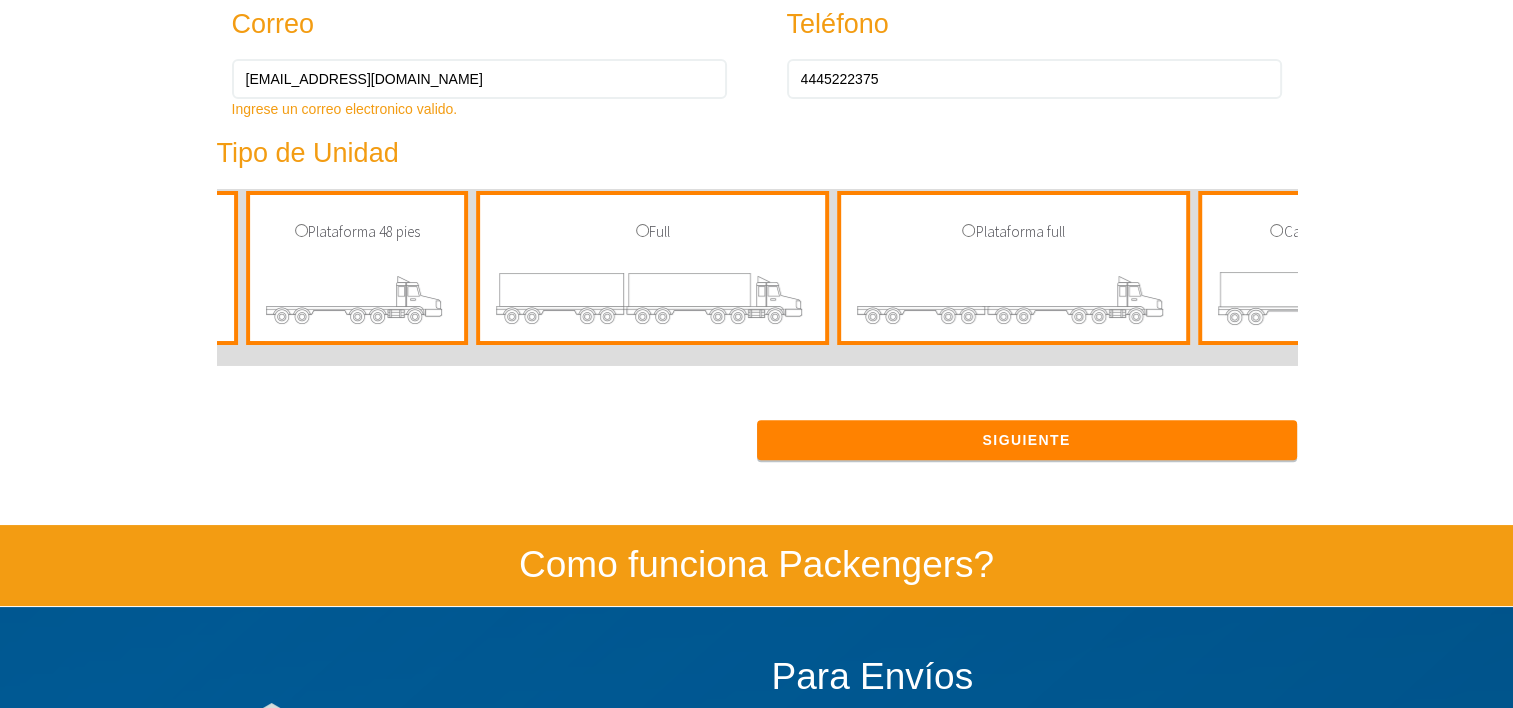 click at bounding box center [652, 302] 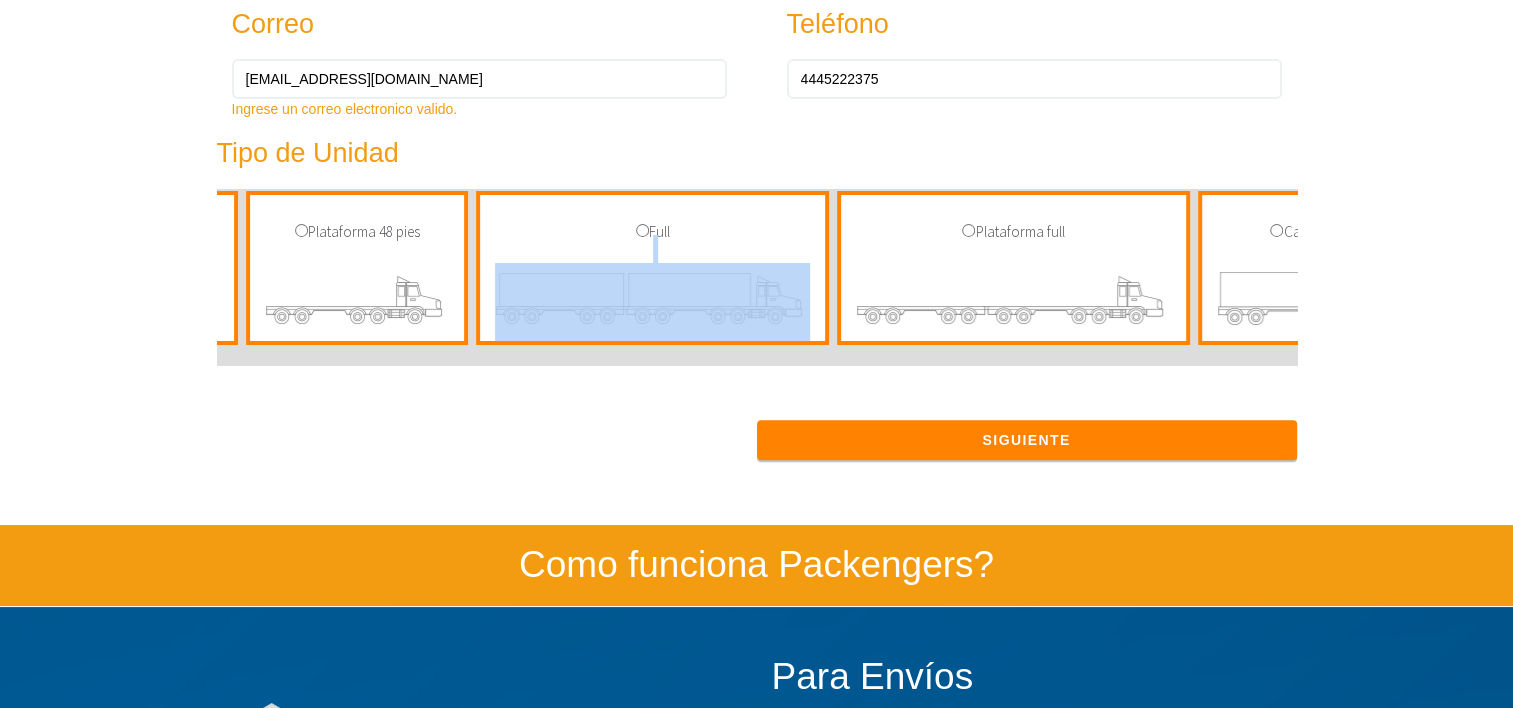 click on "Full" at bounding box center (652, 268) 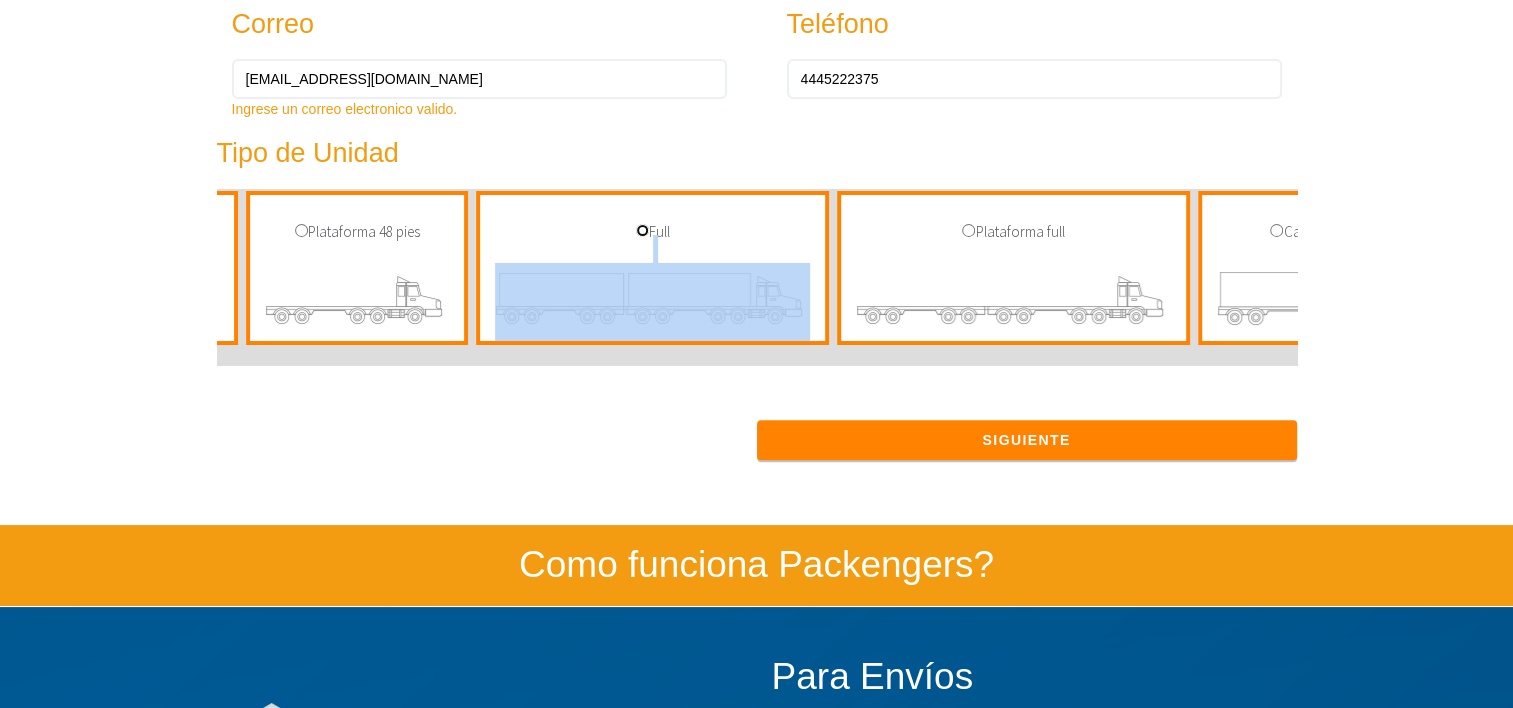 click at bounding box center [642, 230] 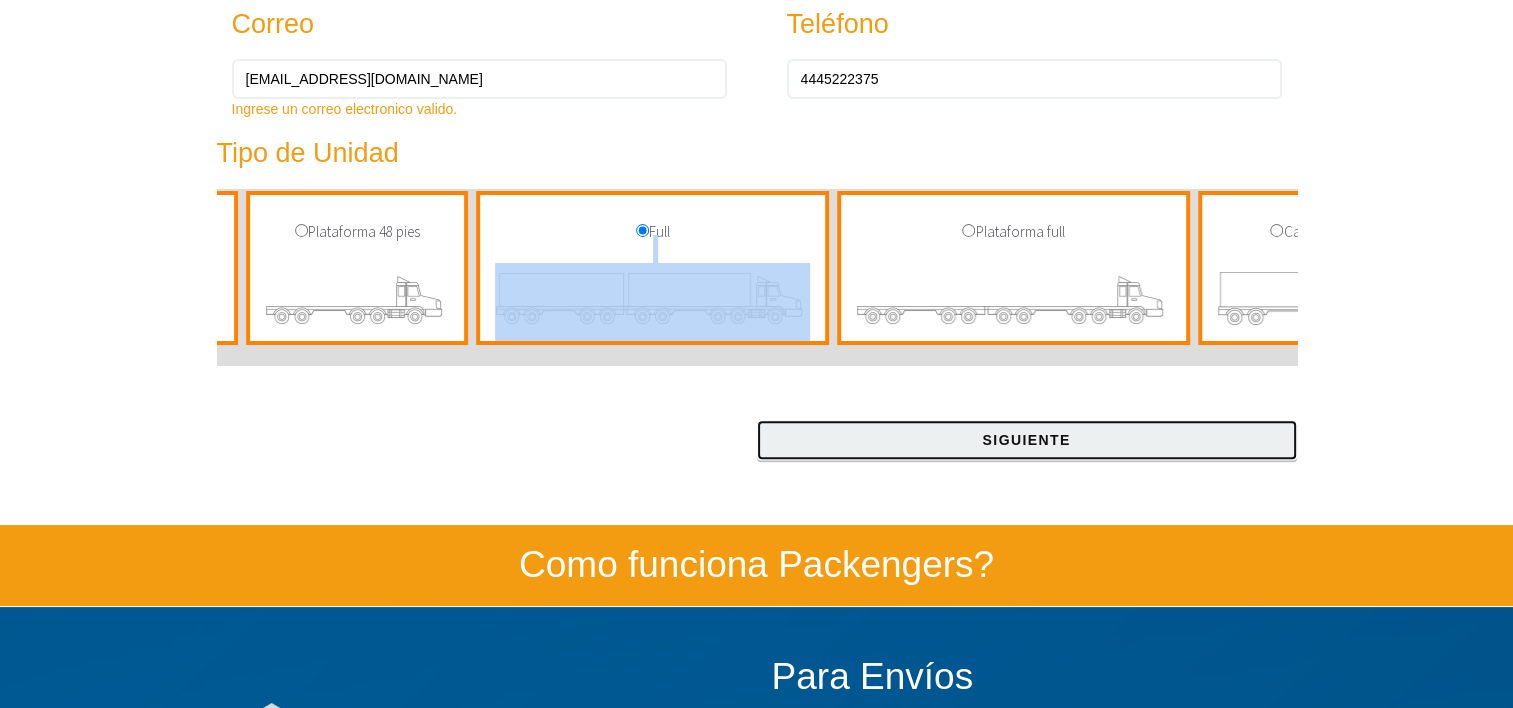 click on "Siguiente" at bounding box center (1027, 440) 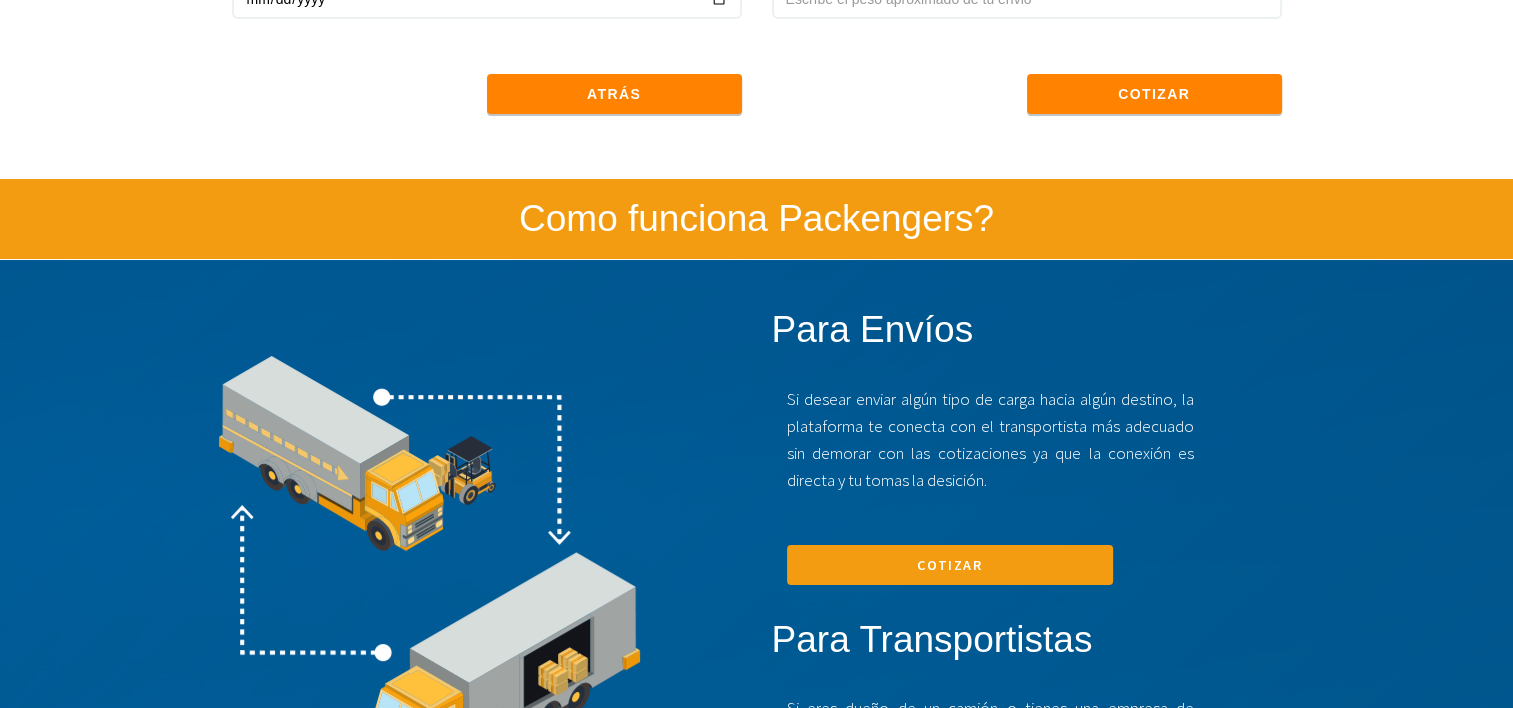 scroll, scrollTop: 722, scrollLeft: 0, axis: vertical 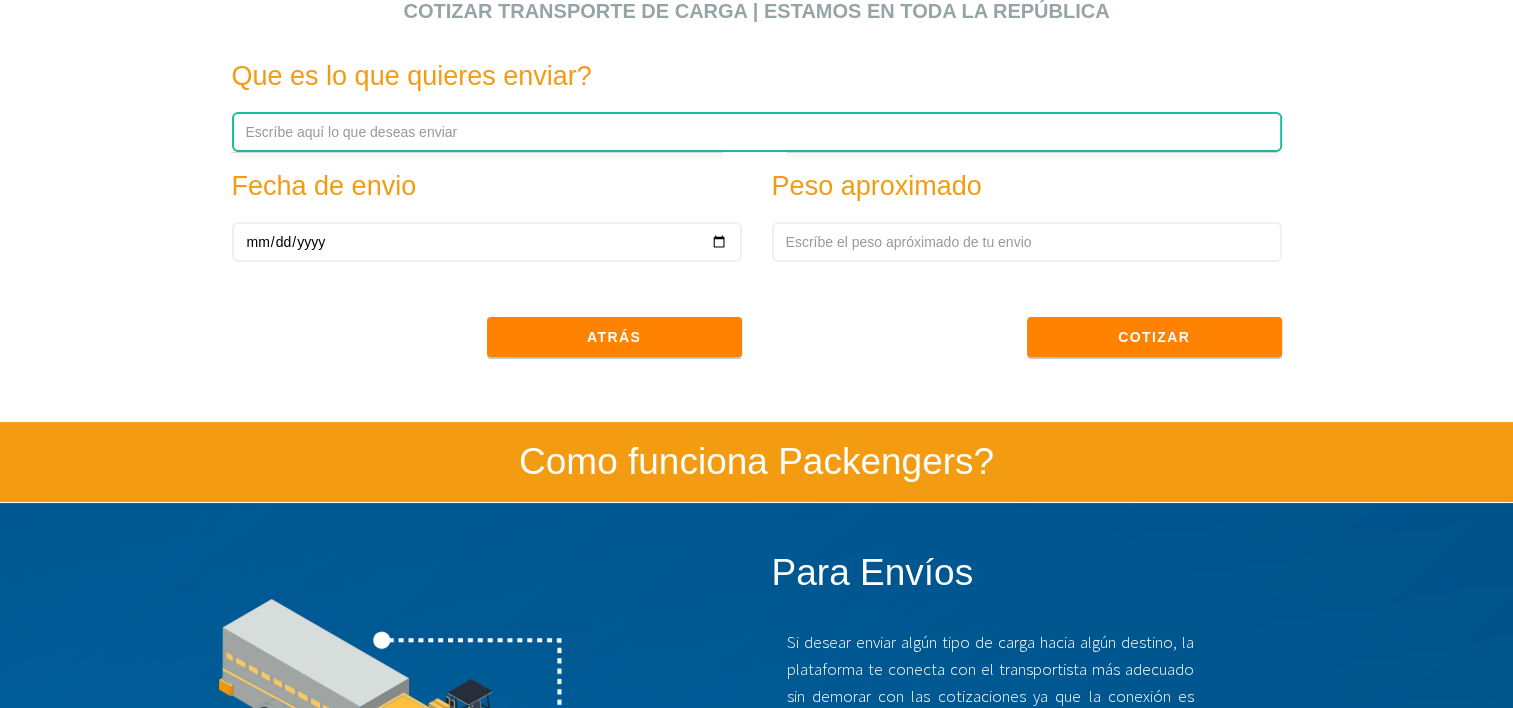 click at bounding box center [757, 132] 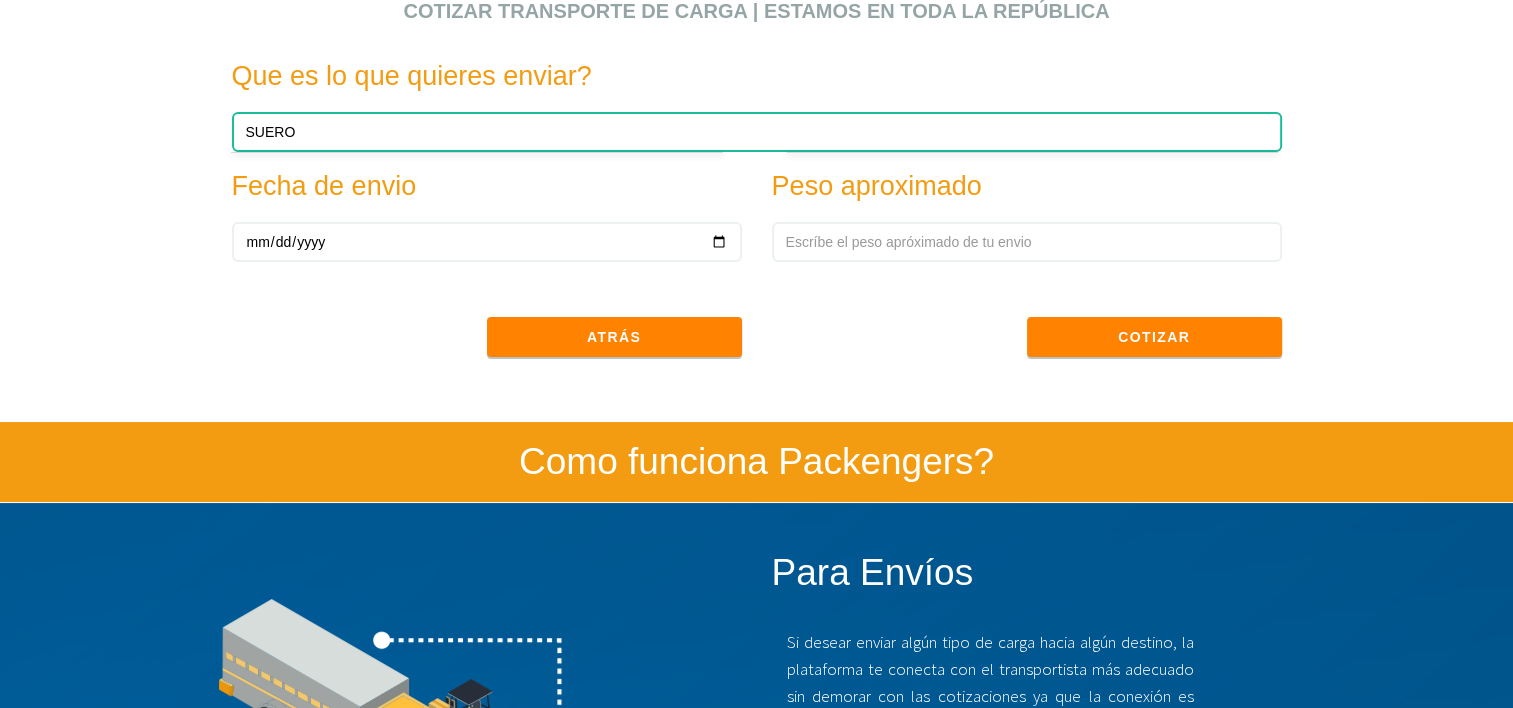 type on "SUERO" 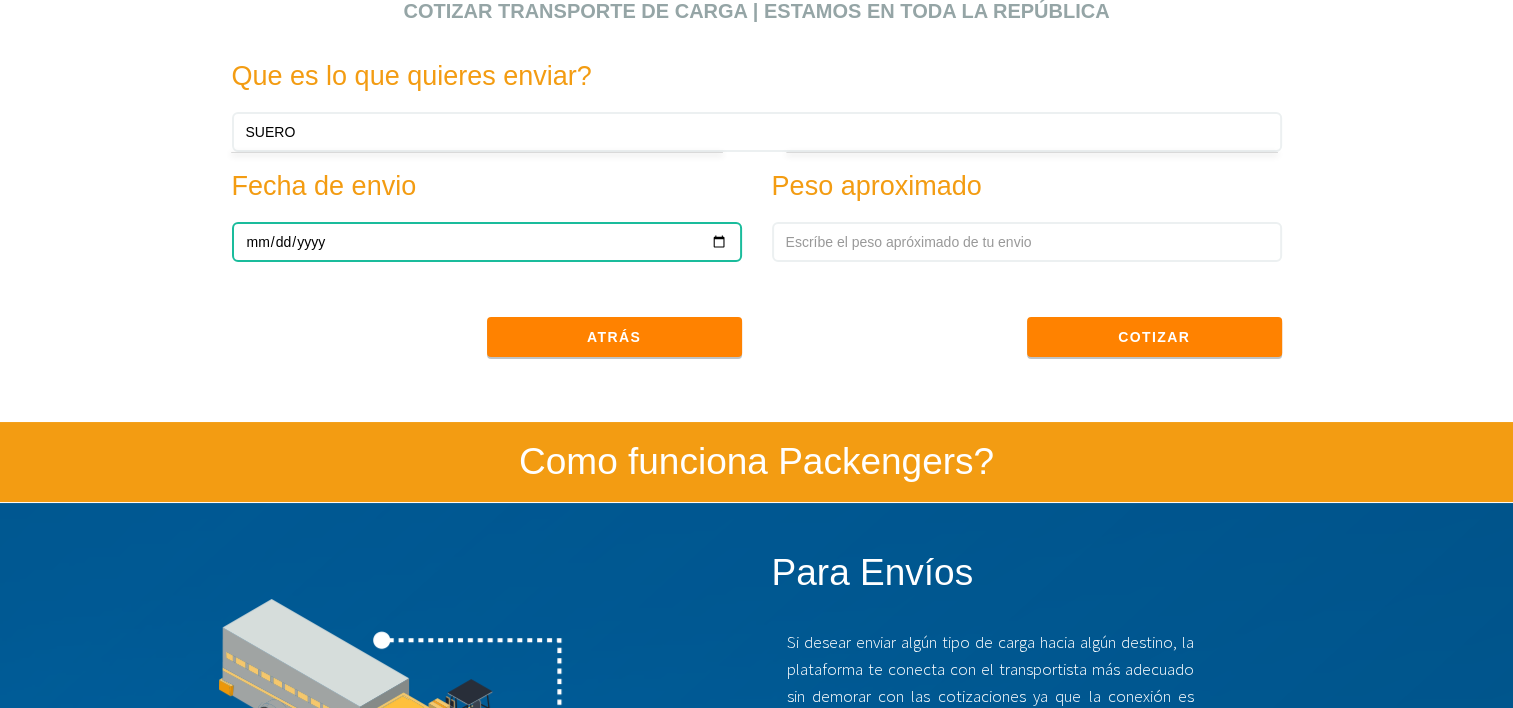 click at bounding box center (487, 242) 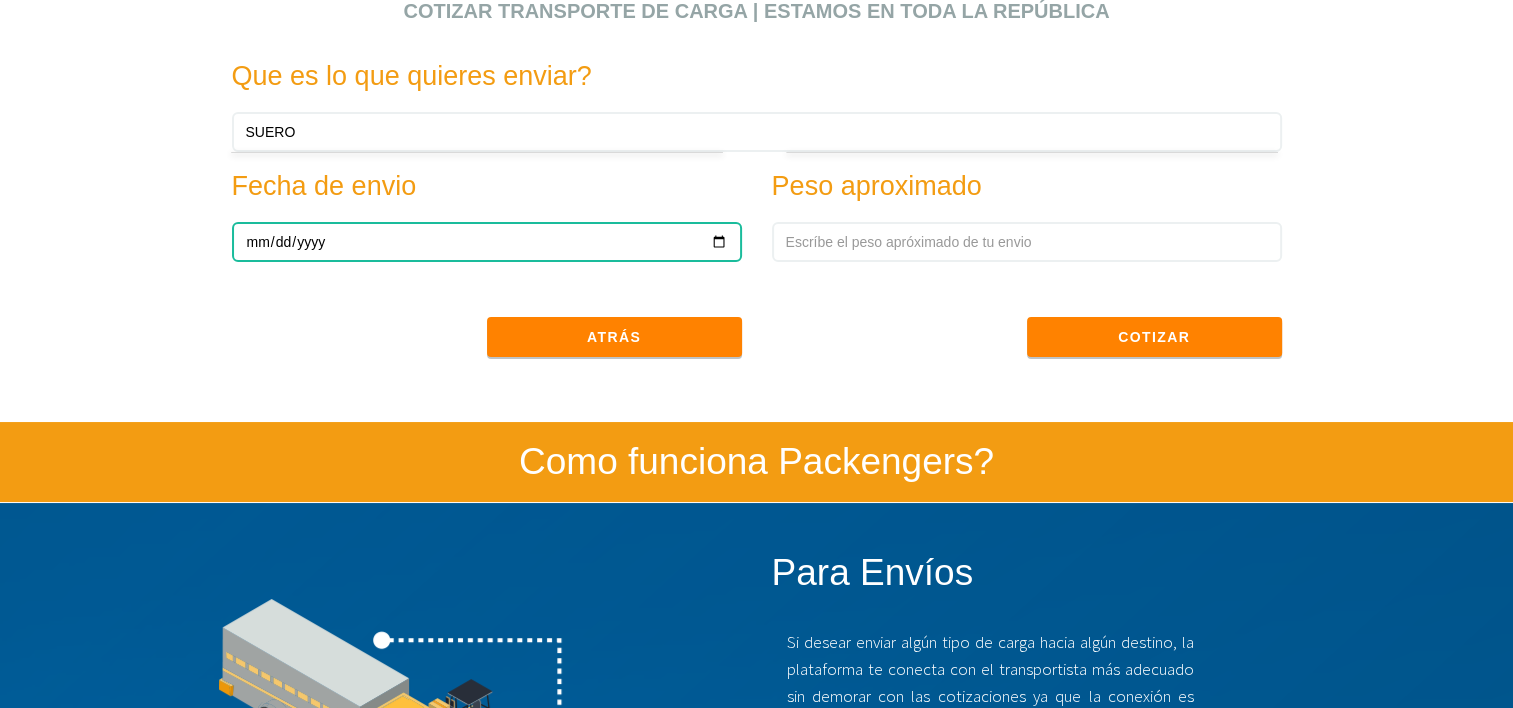 click at bounding box center (487, 242) 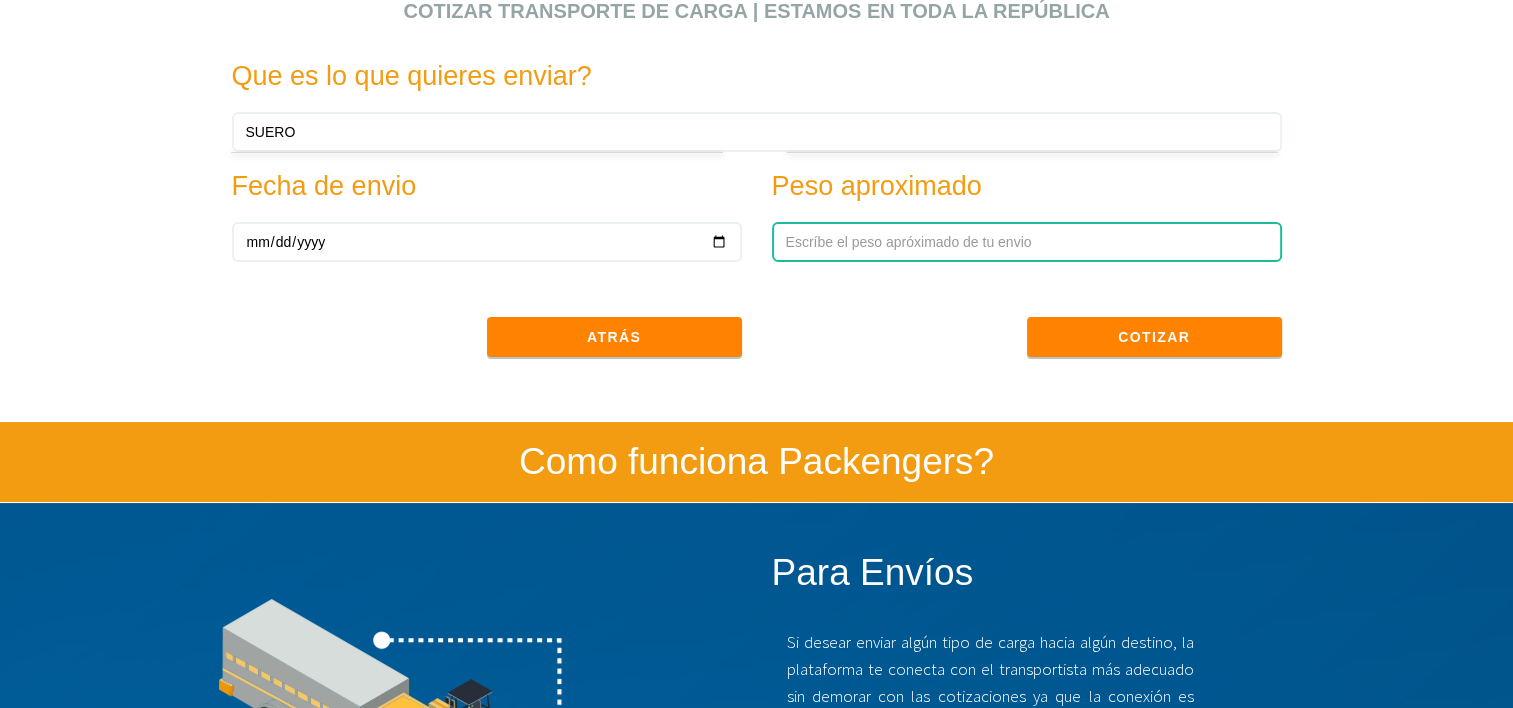 click at bounding box center [1027, 242] 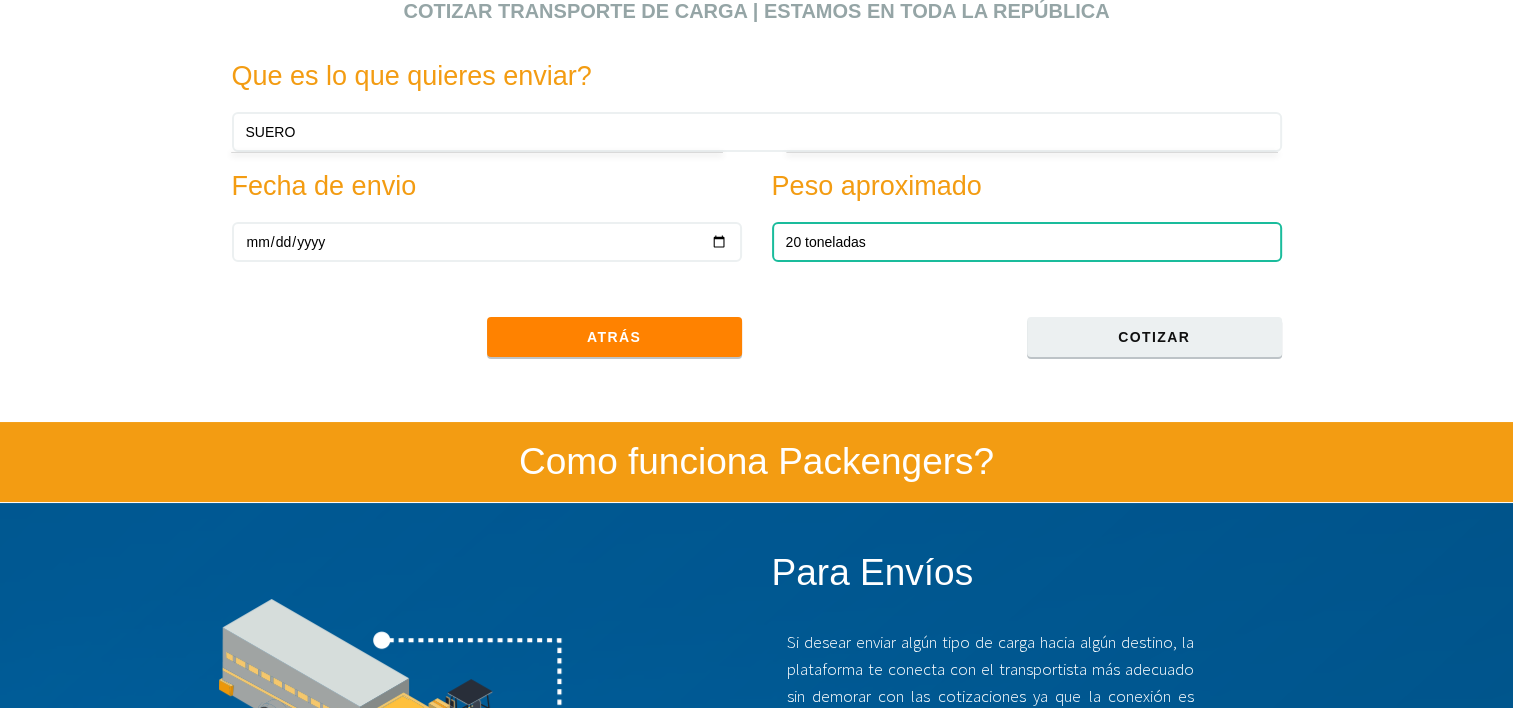 type on "20 toneladas" 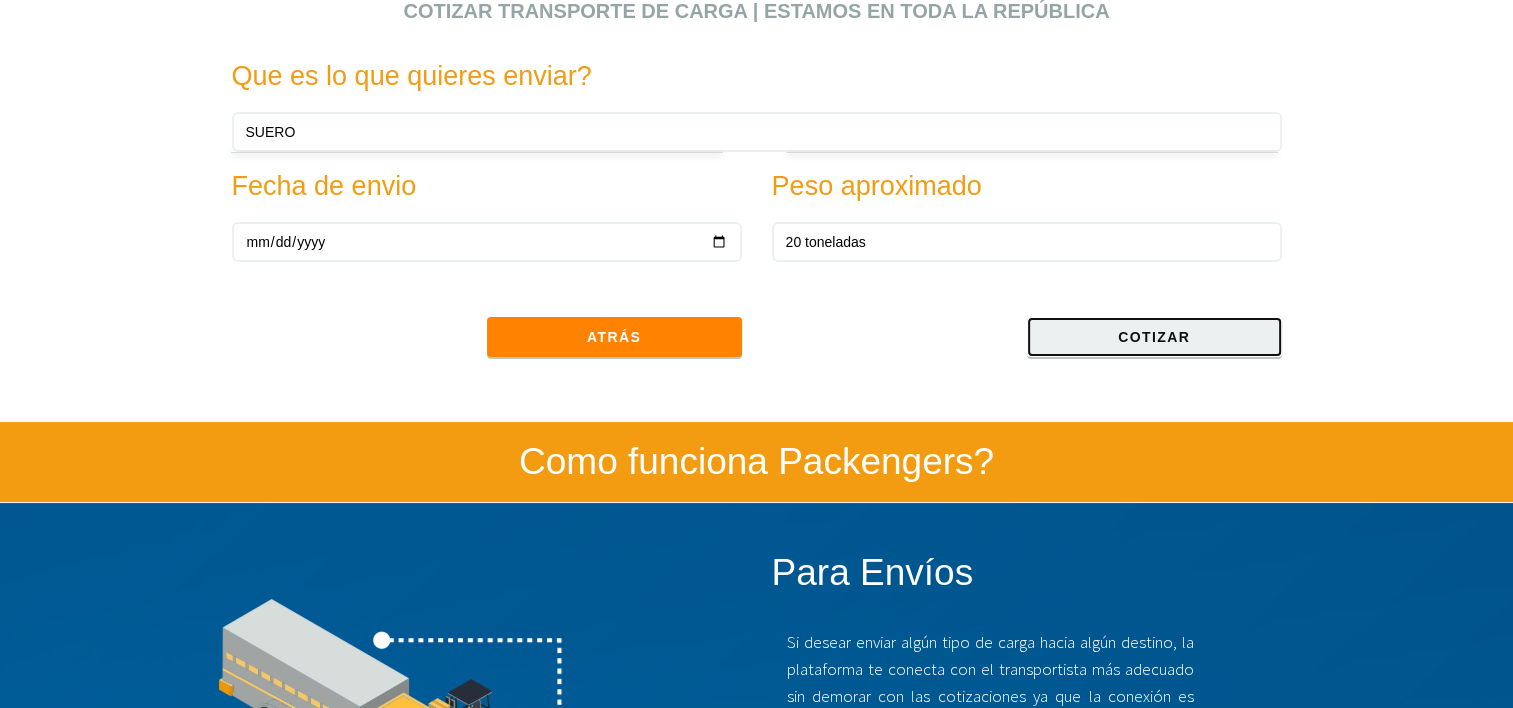 click on "Cotizar" at bounding box center [1154, 337] 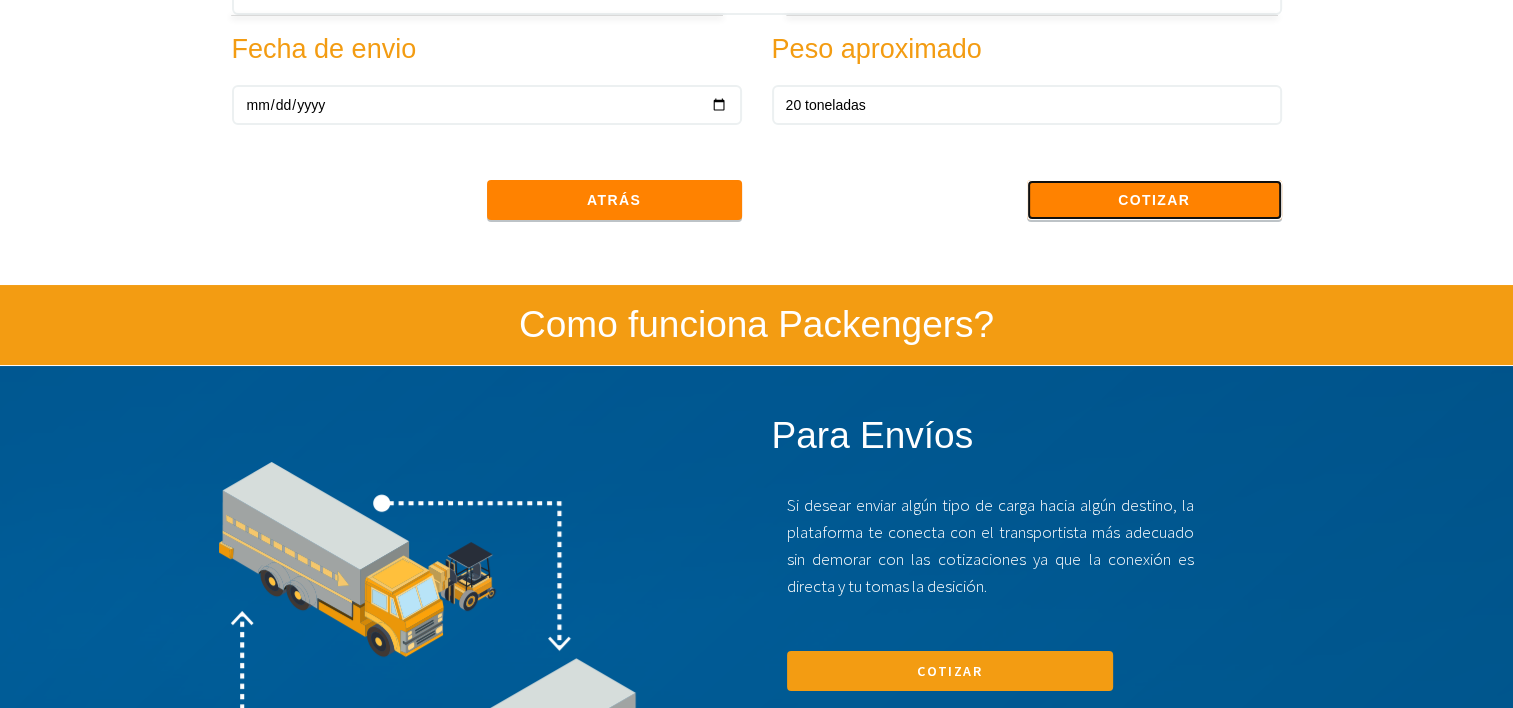 scroll, scrollTop: 837, scrollLeft: 0, axis: vertical 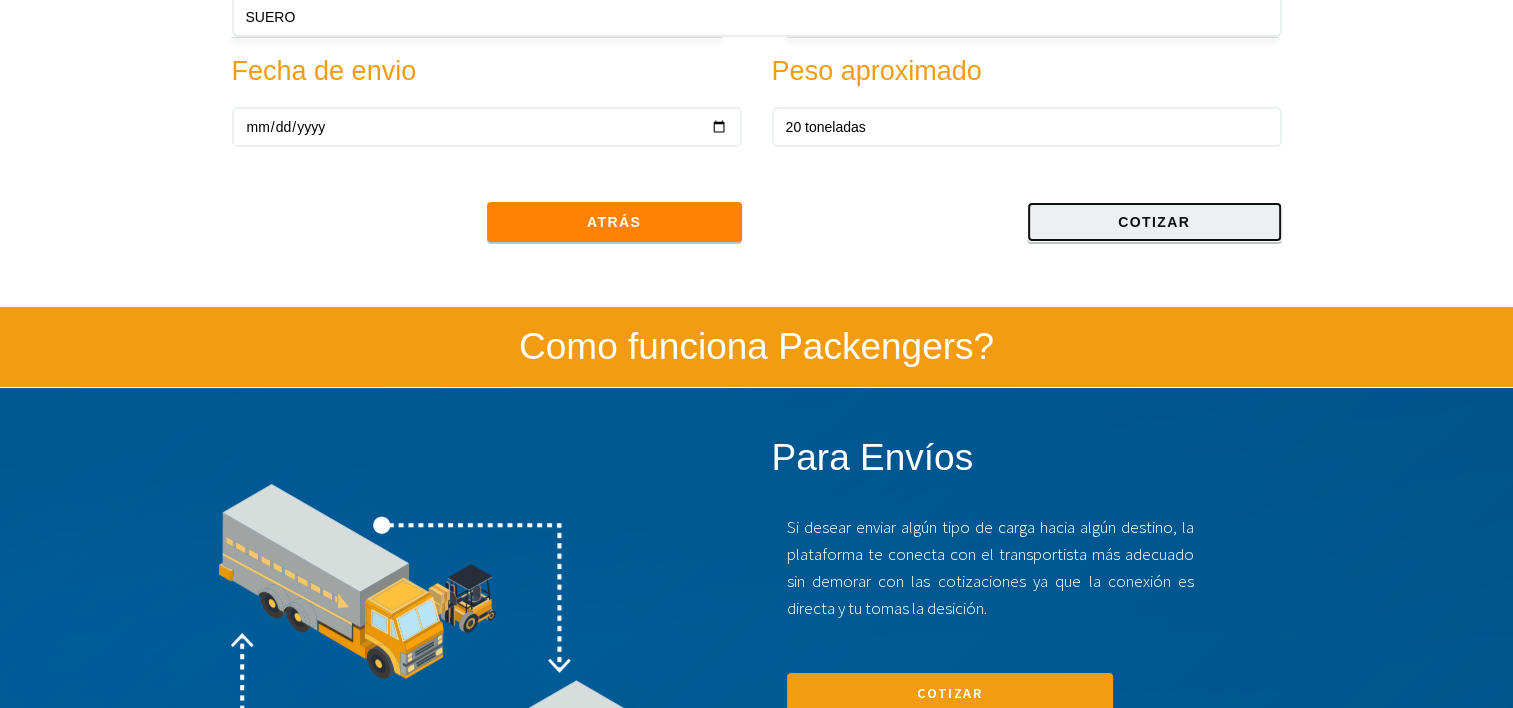 drag, startPoint x: 1176, startPoint y: 228, endPoint x: 1166, endPoint y: 213, distance: 18.027756 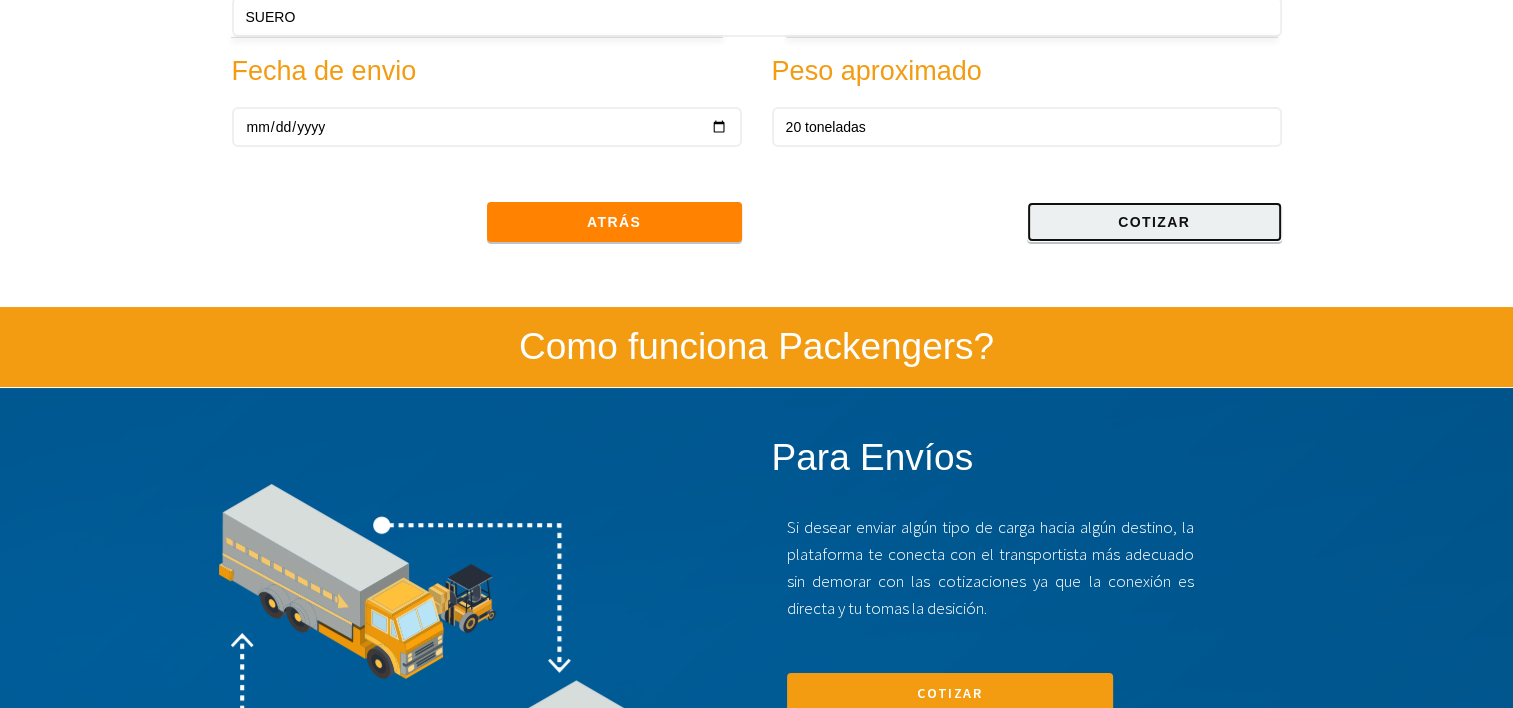 click on "Cotizar" at bounding box center [1154, 222] 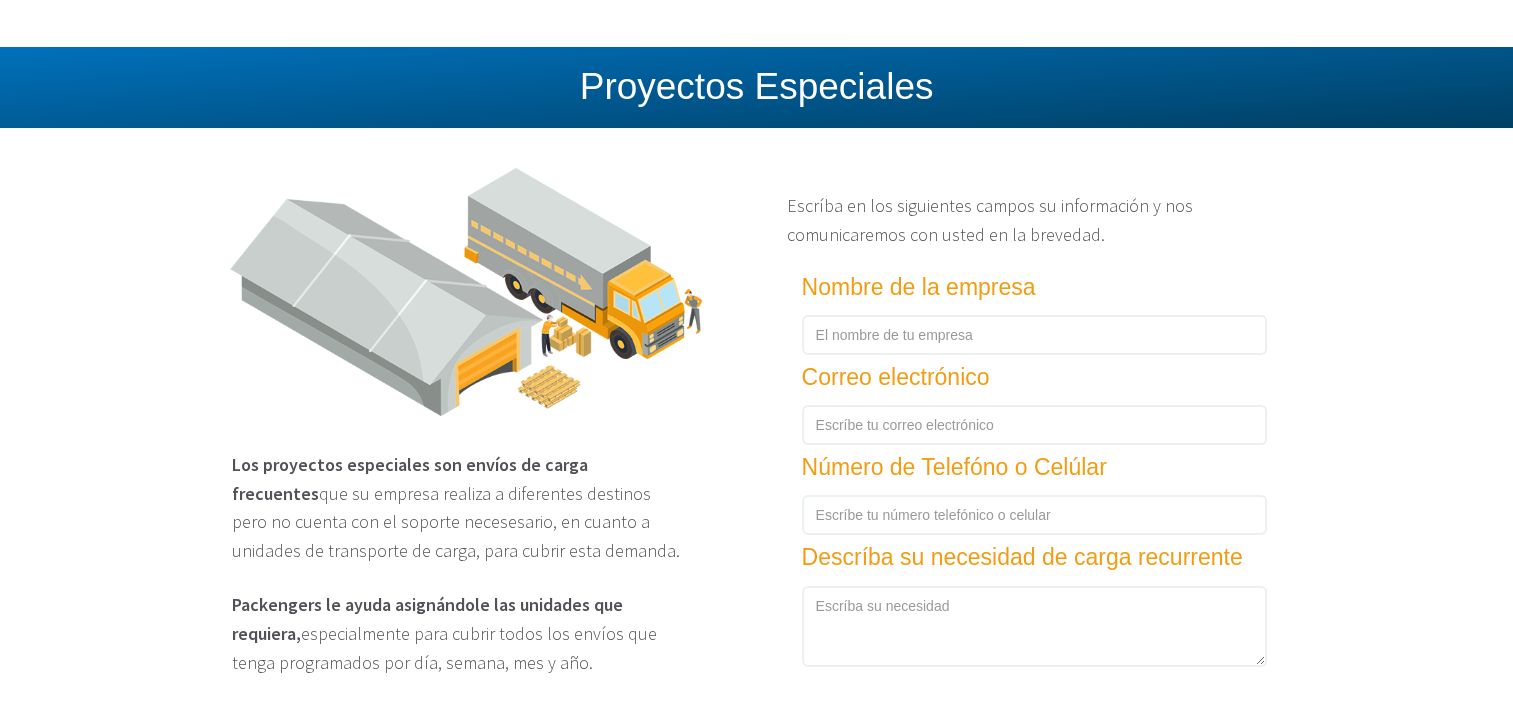 scroll, scrollTop: 2400, scrollLeft: 0, axis: vertical 